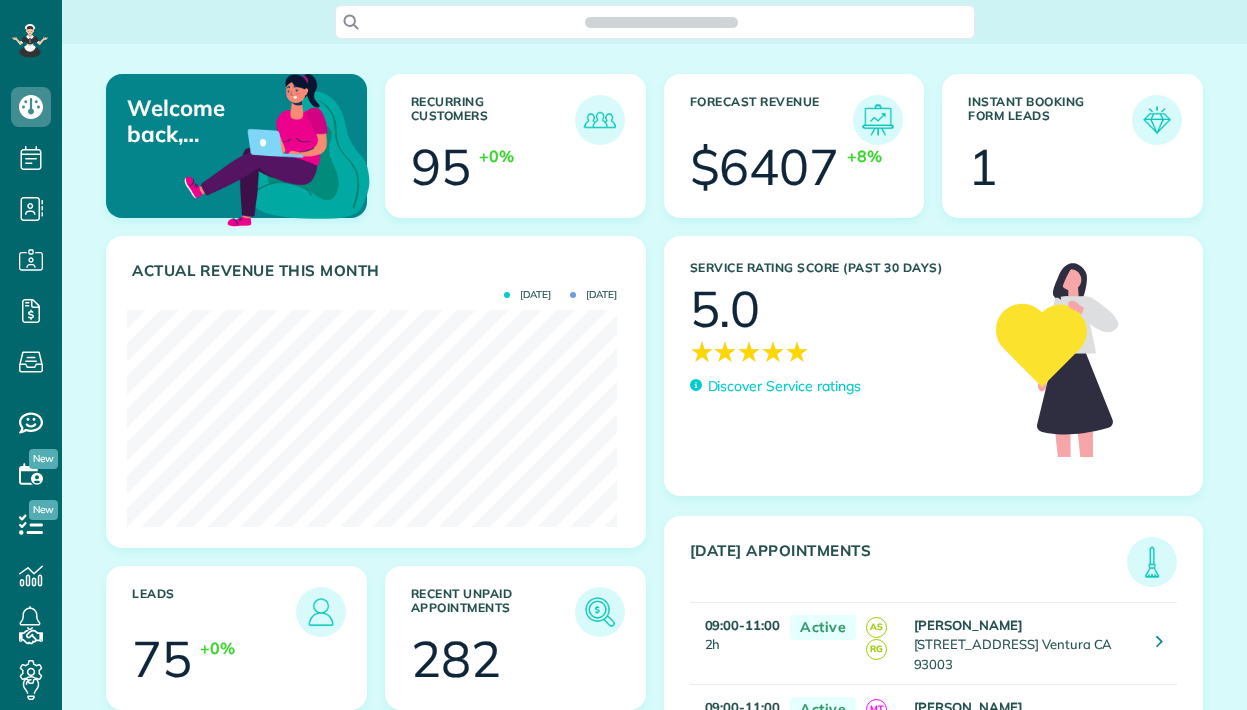 scroll, scrollTop: 0, scrollLeft: 0, axis: both 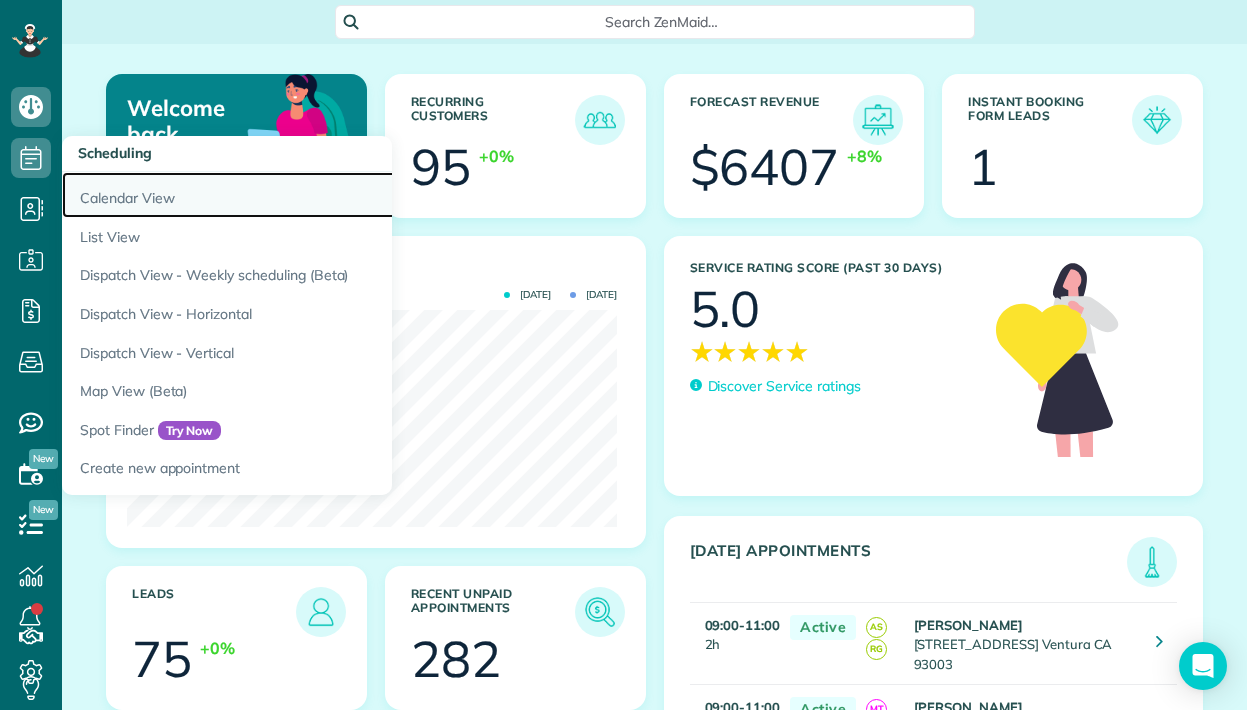click on "Calendar View" at bounding box center (312, 195) 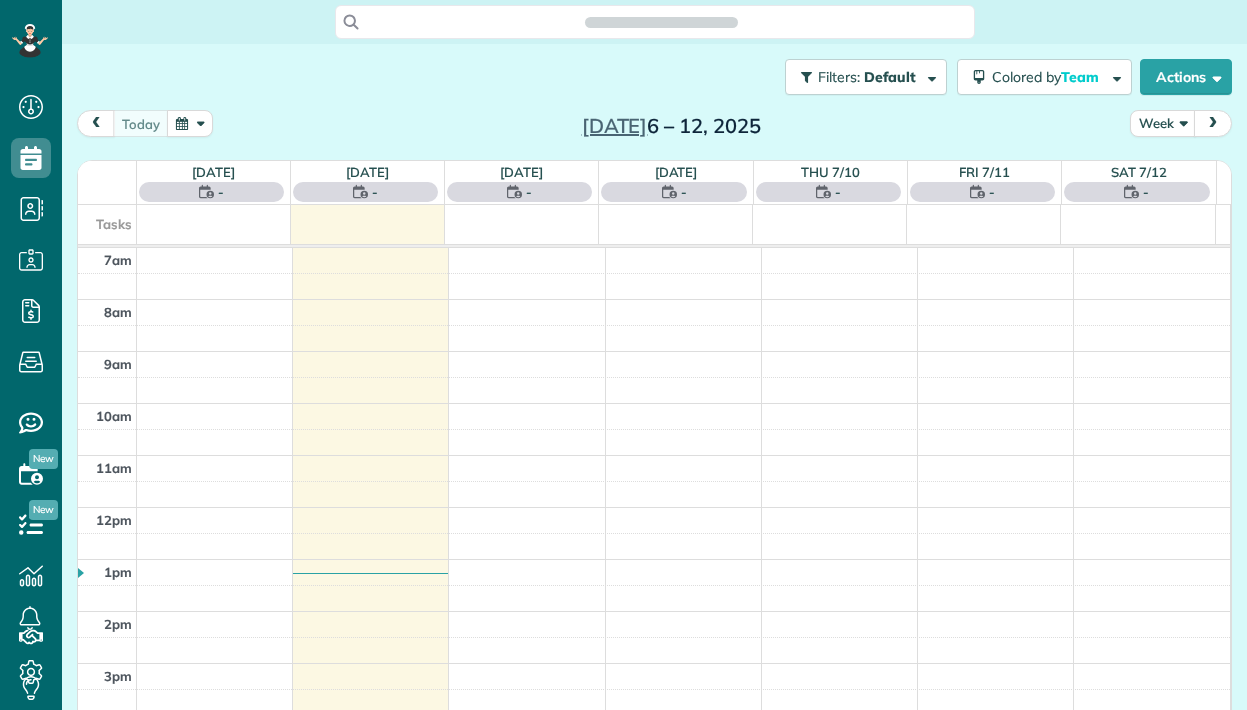 scroll, scrollTop: 0, scrollLeft: 0, axis: both 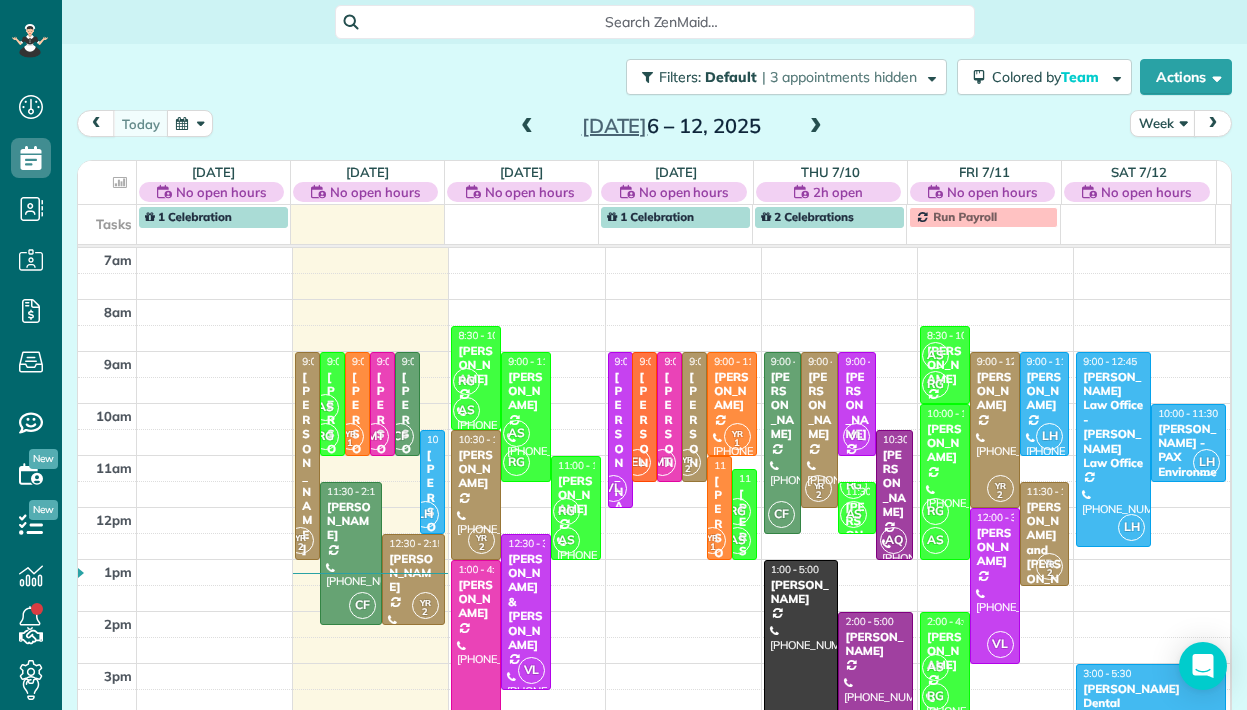 click at bounding box center (816, 127) 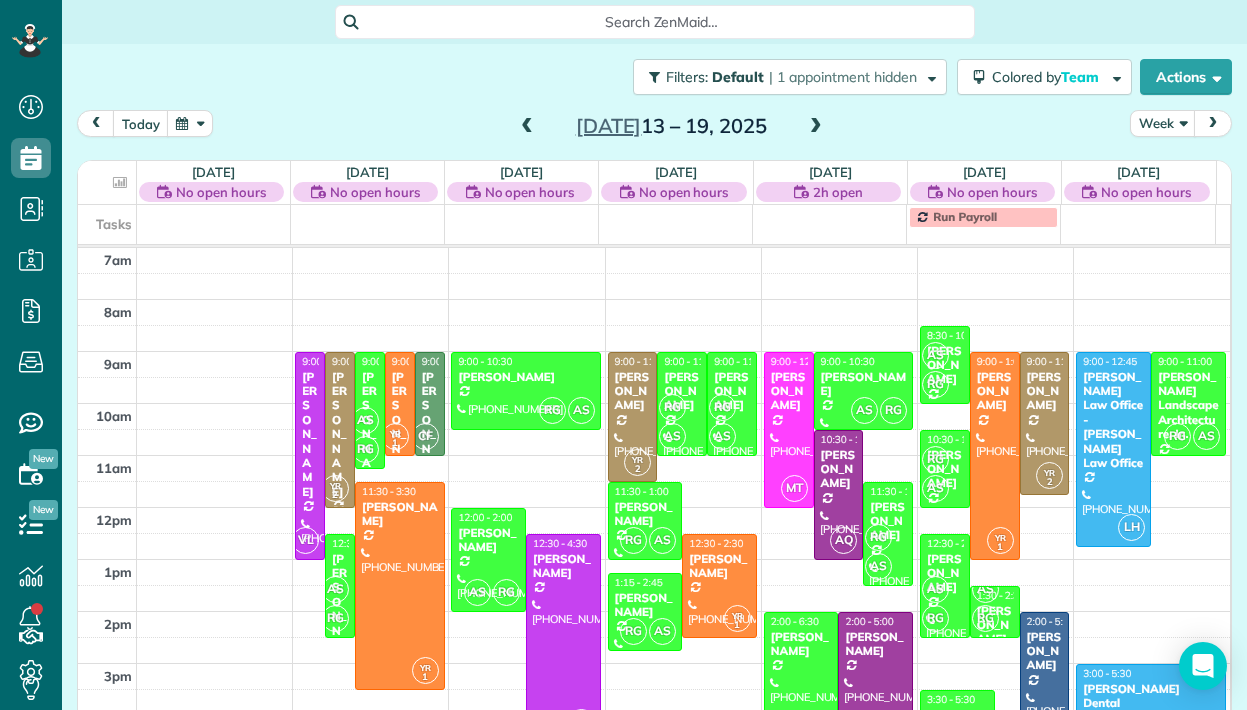 click at bounding box center [816, 127] 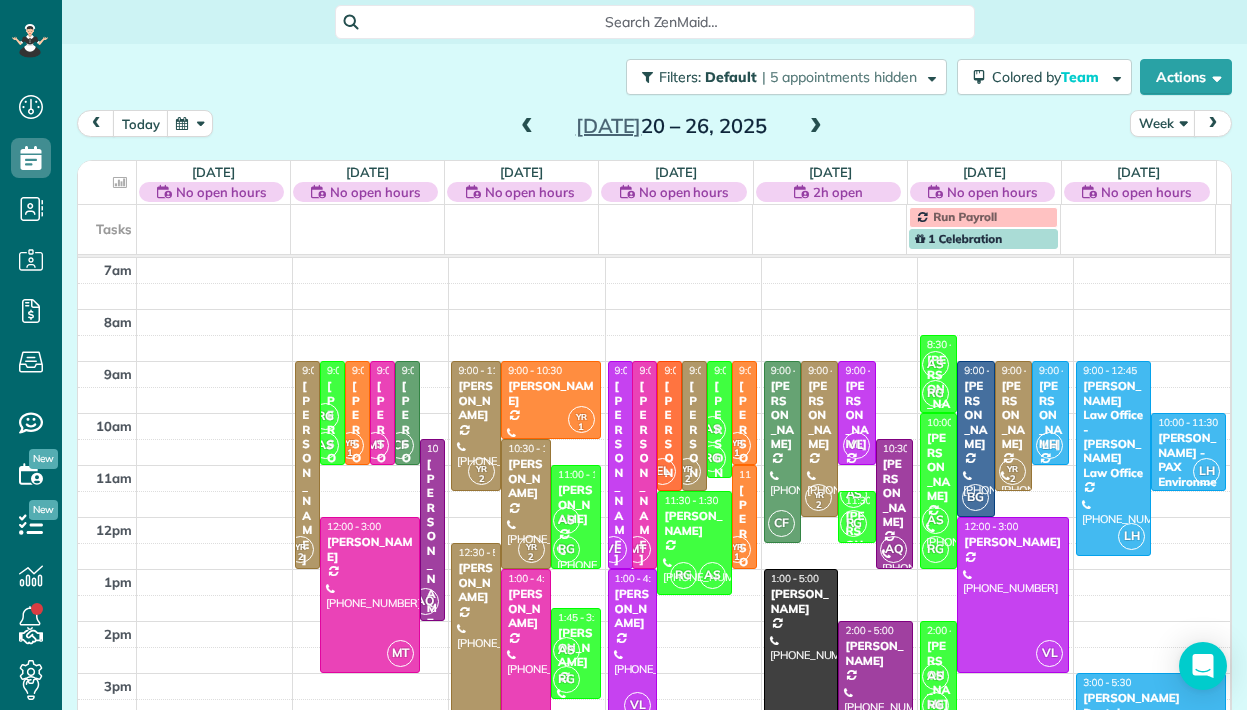 click at bounding box center (816, 127) 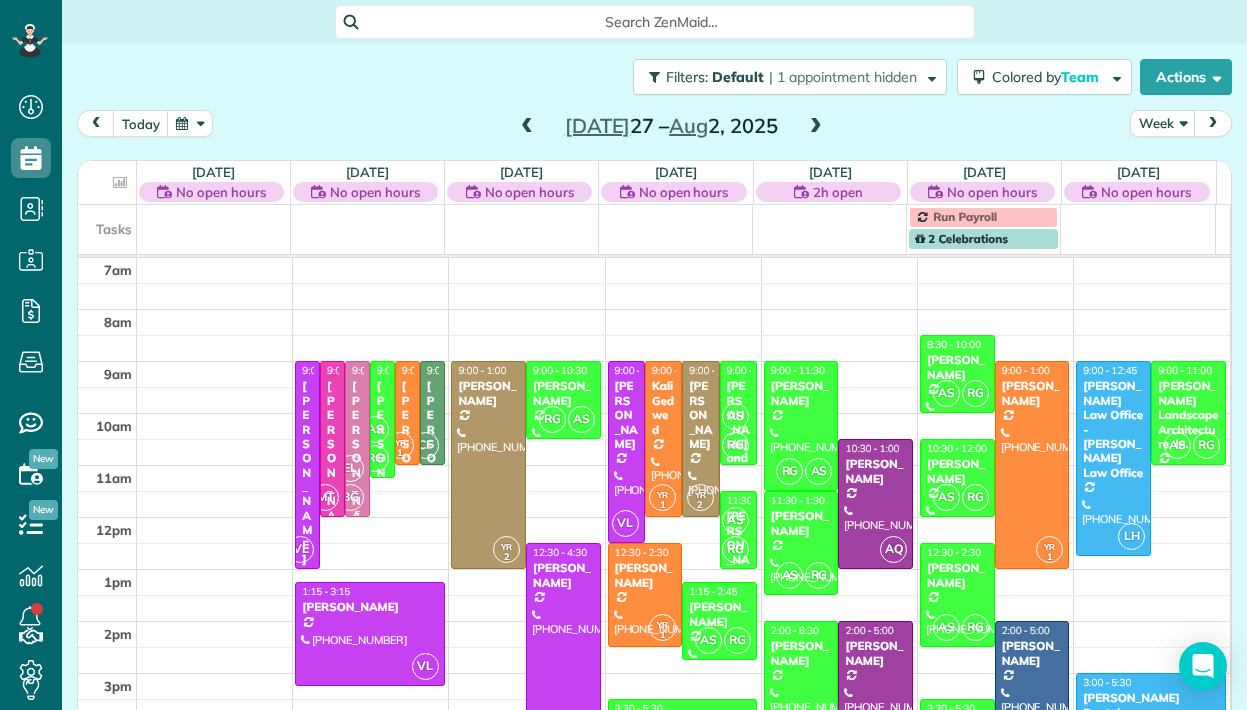 click at bounding box center (357, 439) 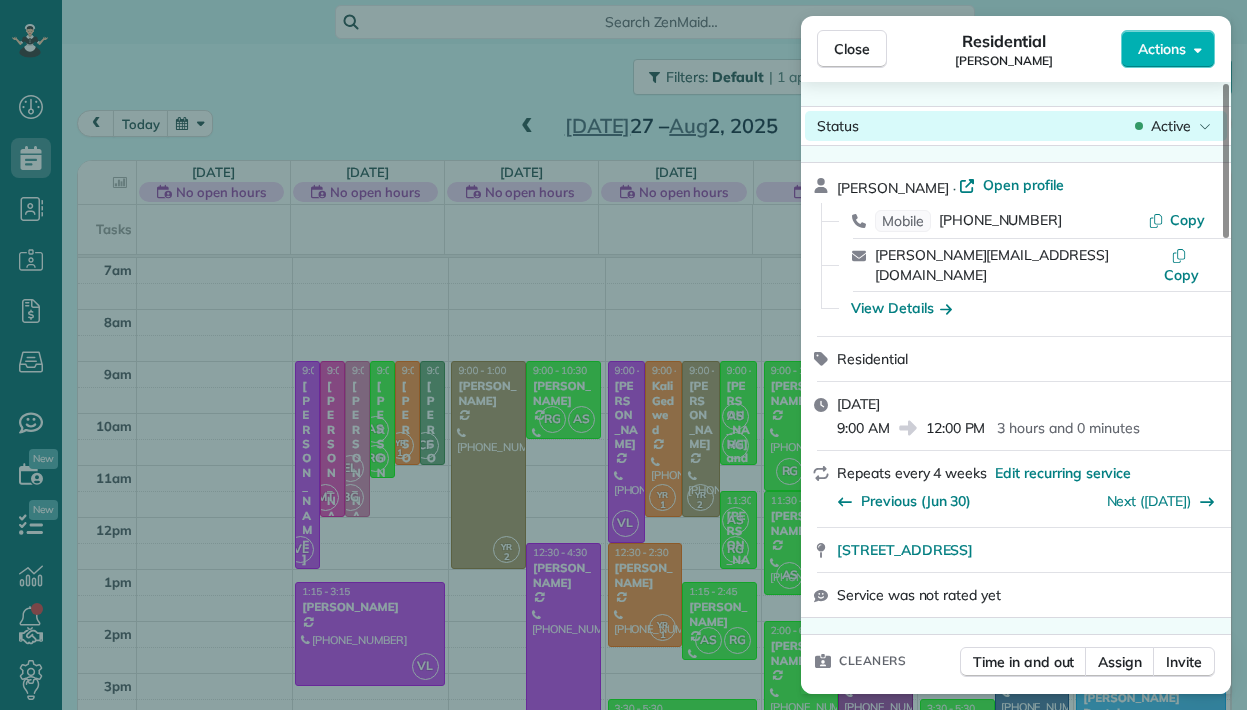 click on "Active" at bounding box center [1173, 126] 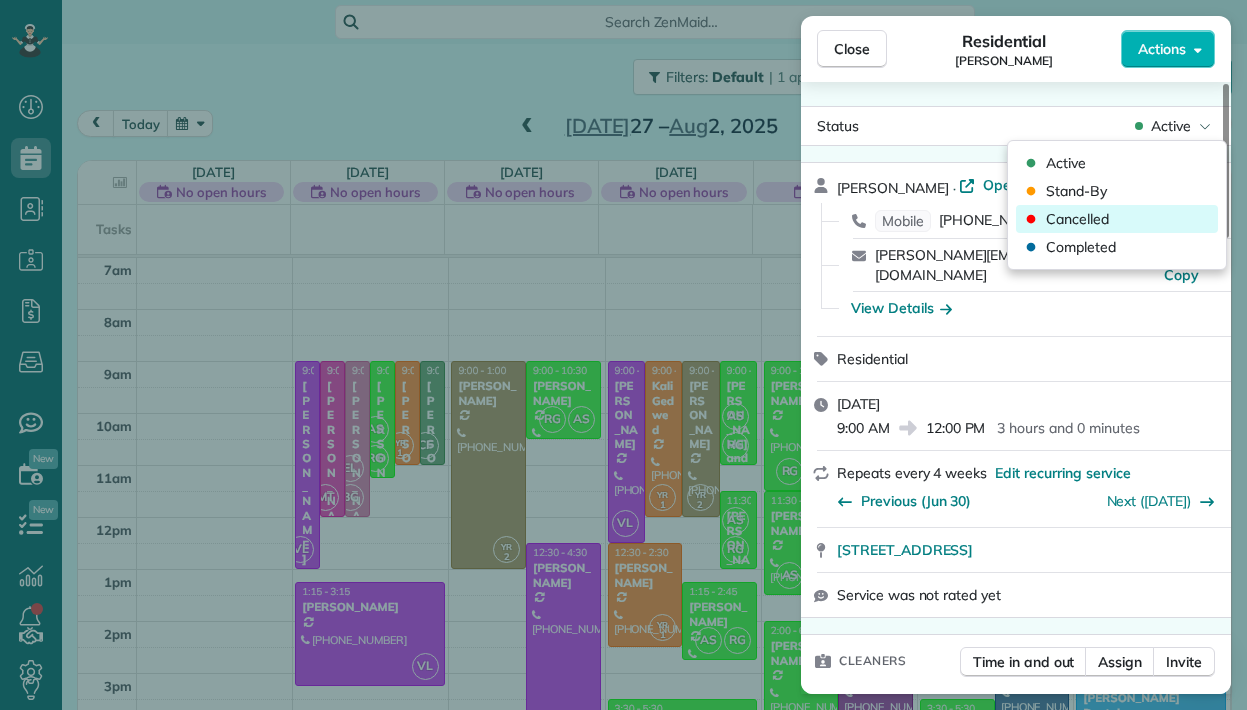 click on "Cancelled" at bounding box center [1117, 219] 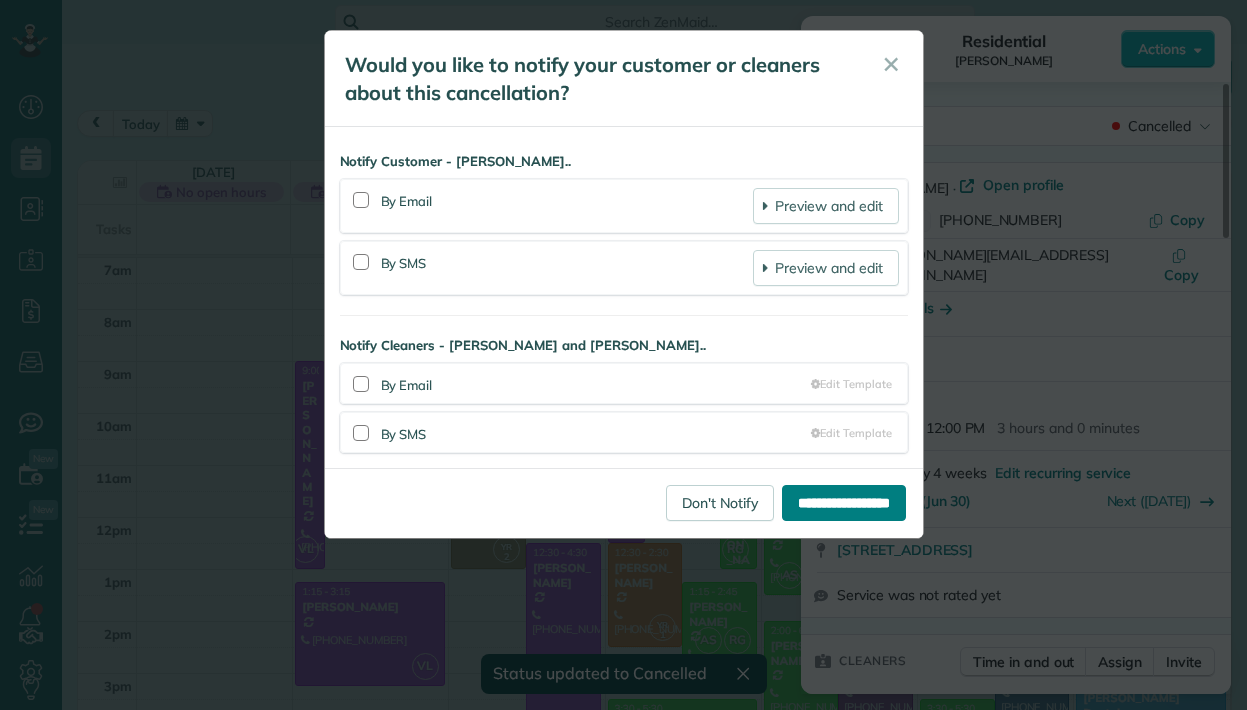 click on "**********" at bounding box center [844, 503] 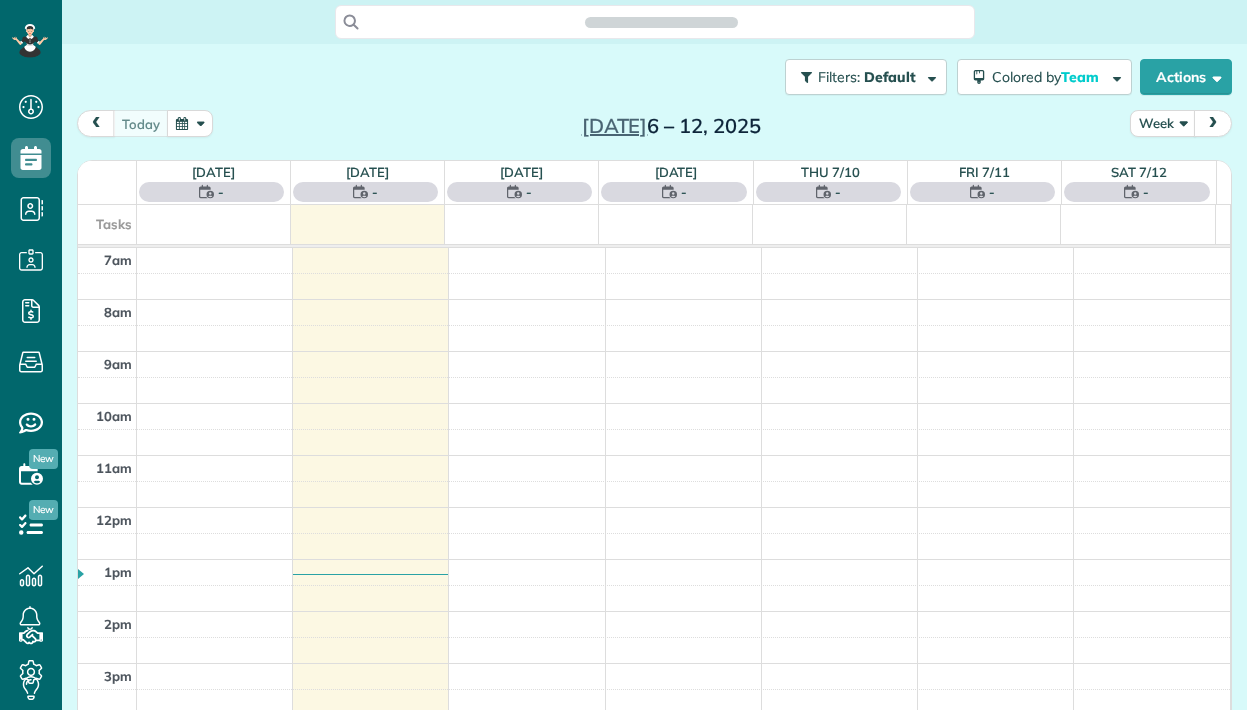scroll, scrollTop: 0, scrollLeft: 0, axis: both 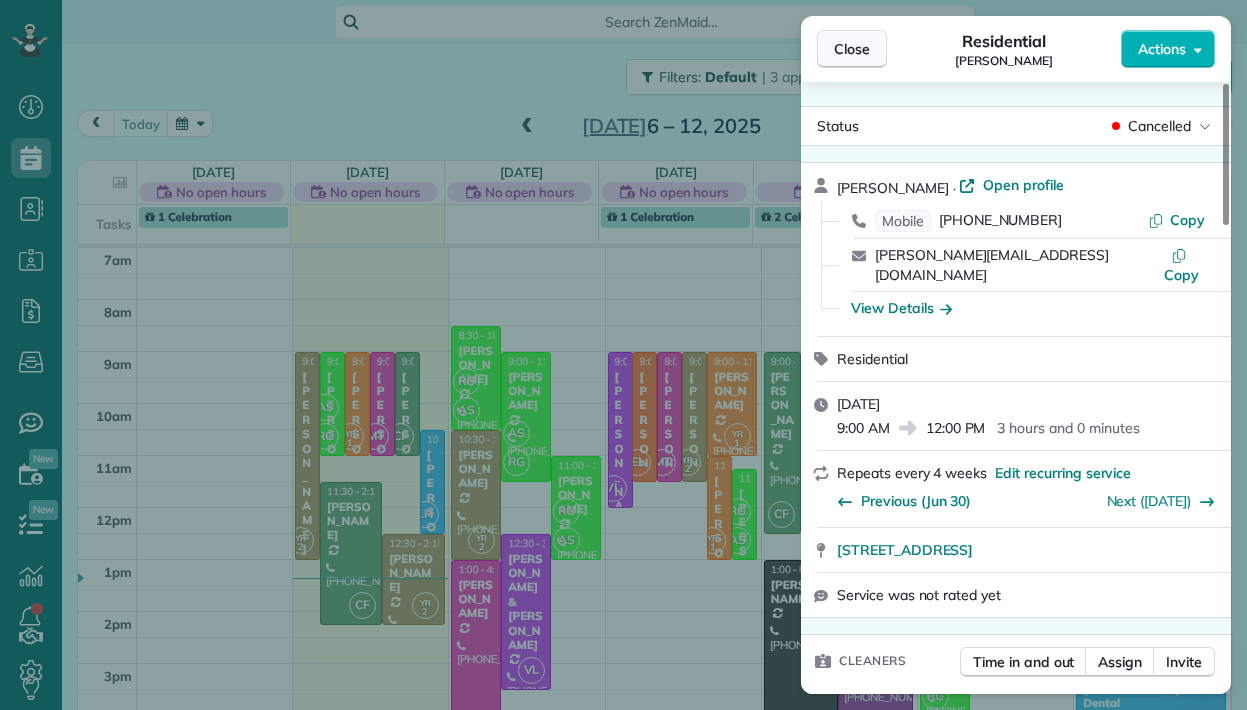 click on "Close" at bounding box center (852, 49) 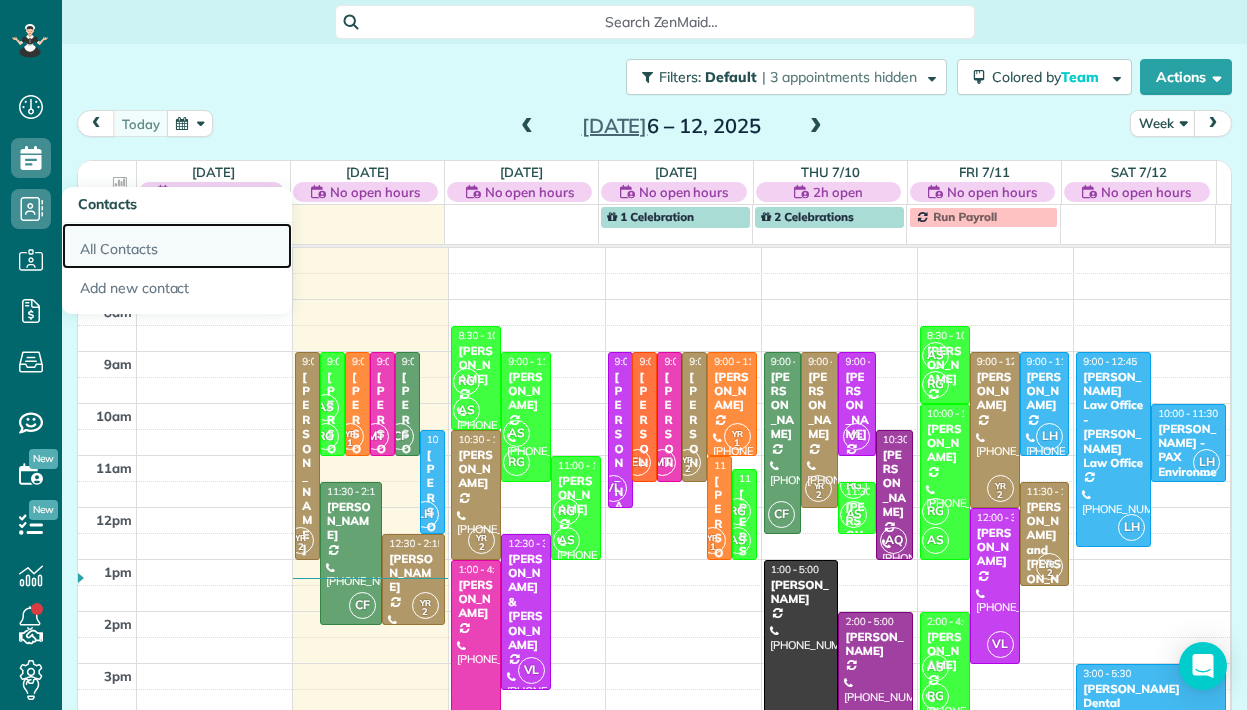 click on "All Contacts" at bounding box center [177, 246] 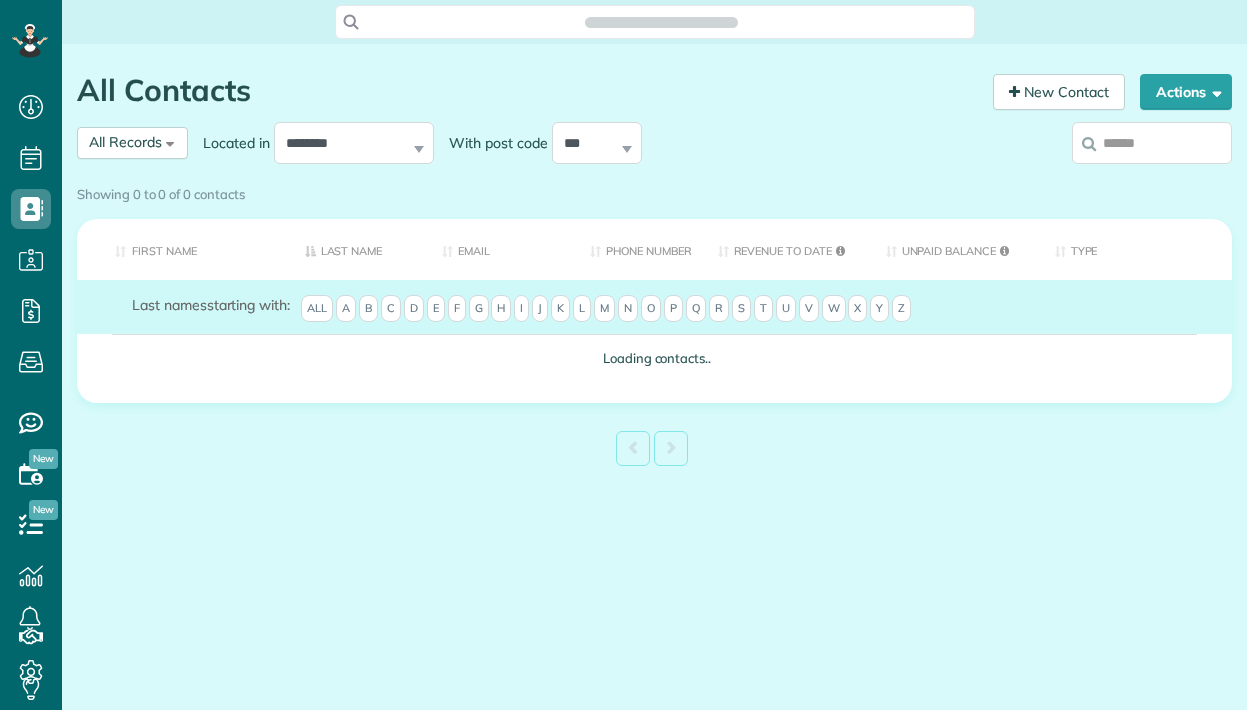 scroll, scrollTop: 0, scrollLeft: 0, axis: both 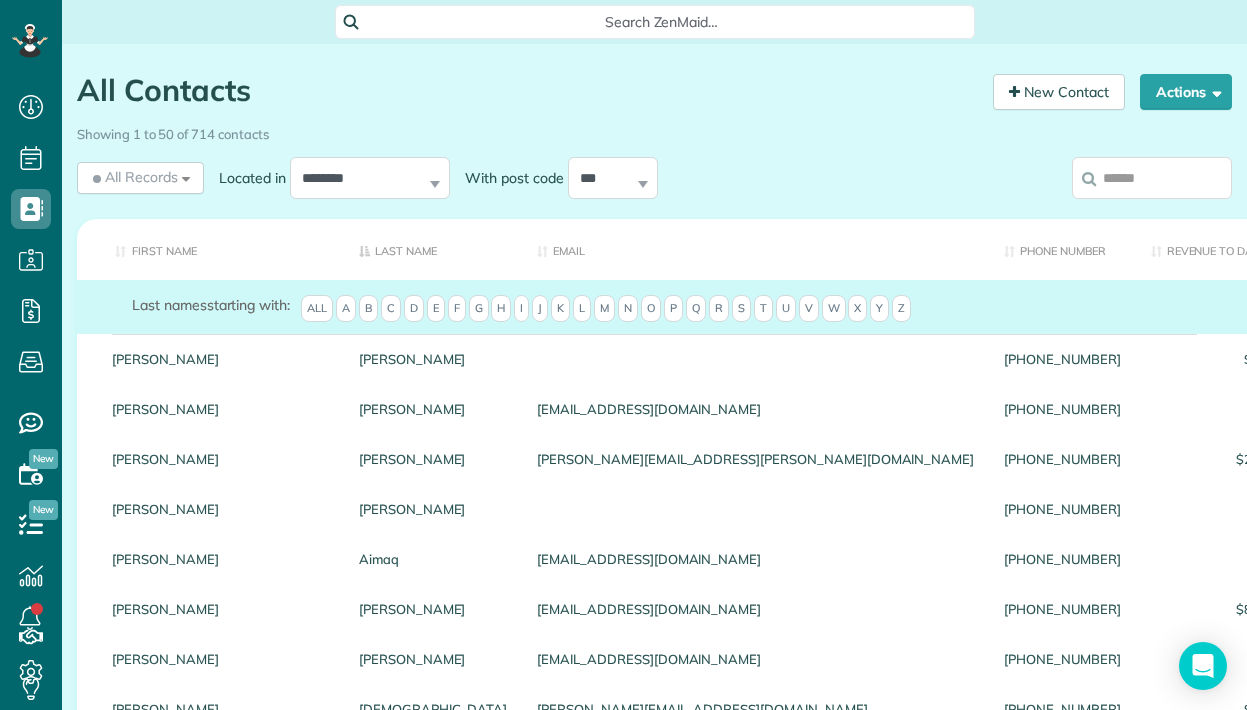click on "Showing 1 to 50 of 714 contacts" at bounding box center (654, 134) 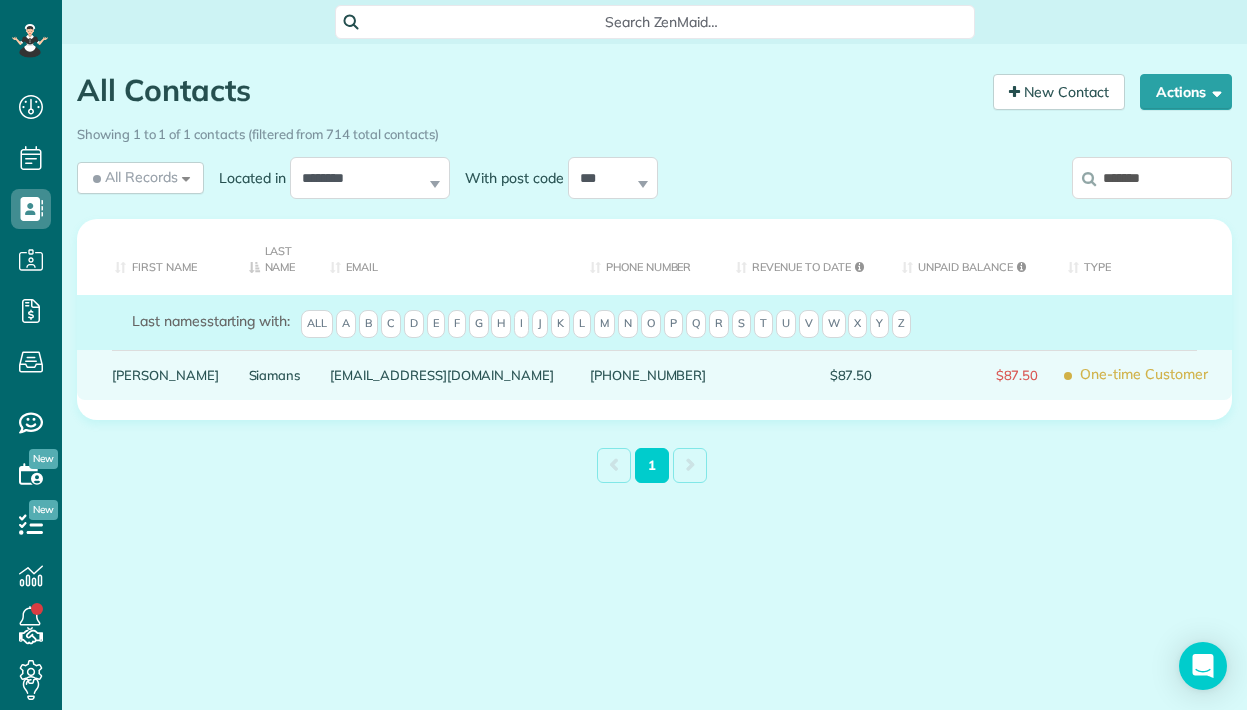 type on "*******" 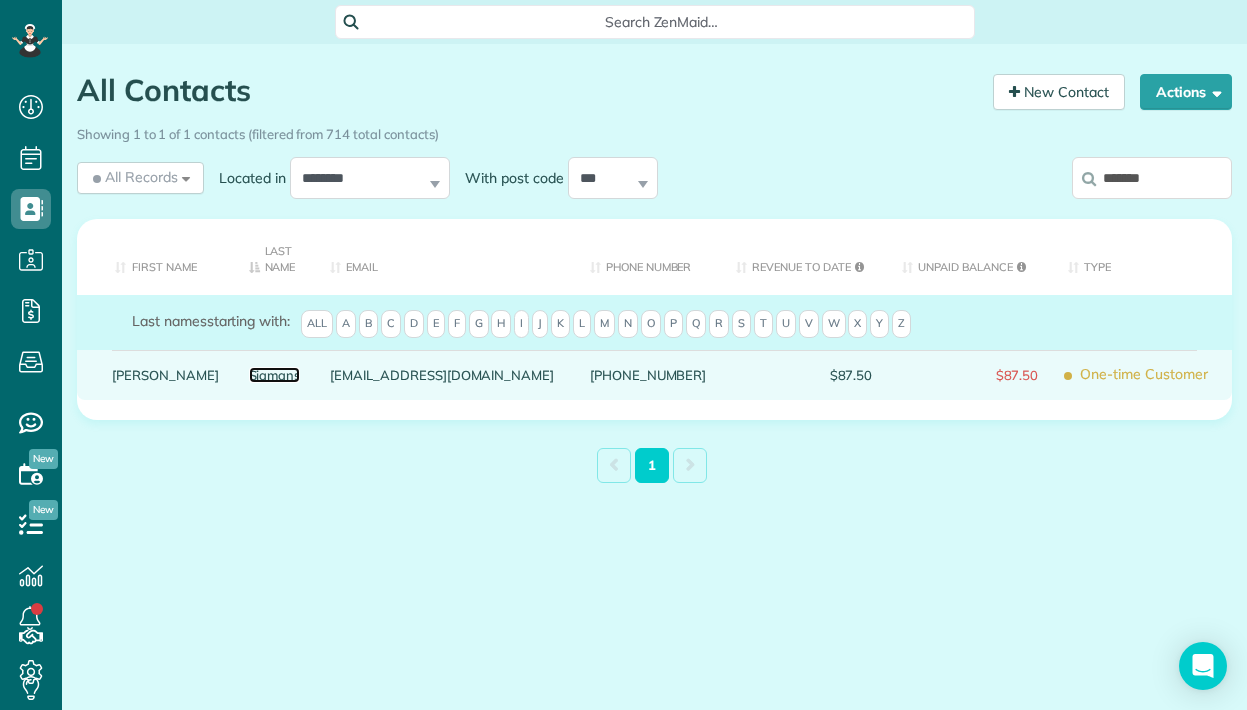 click on "Siamans" at bounding box center [275, 375] 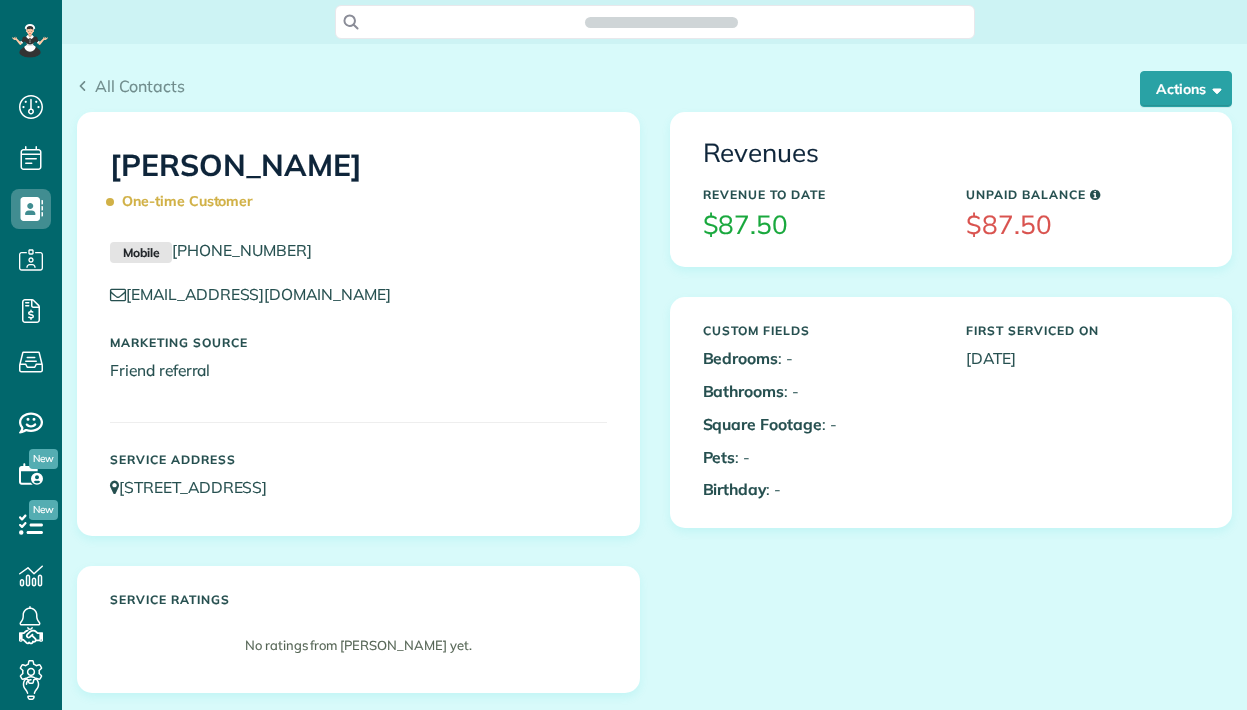 scroll, scrollTop: 0, scrollLeft: 0, axis: both 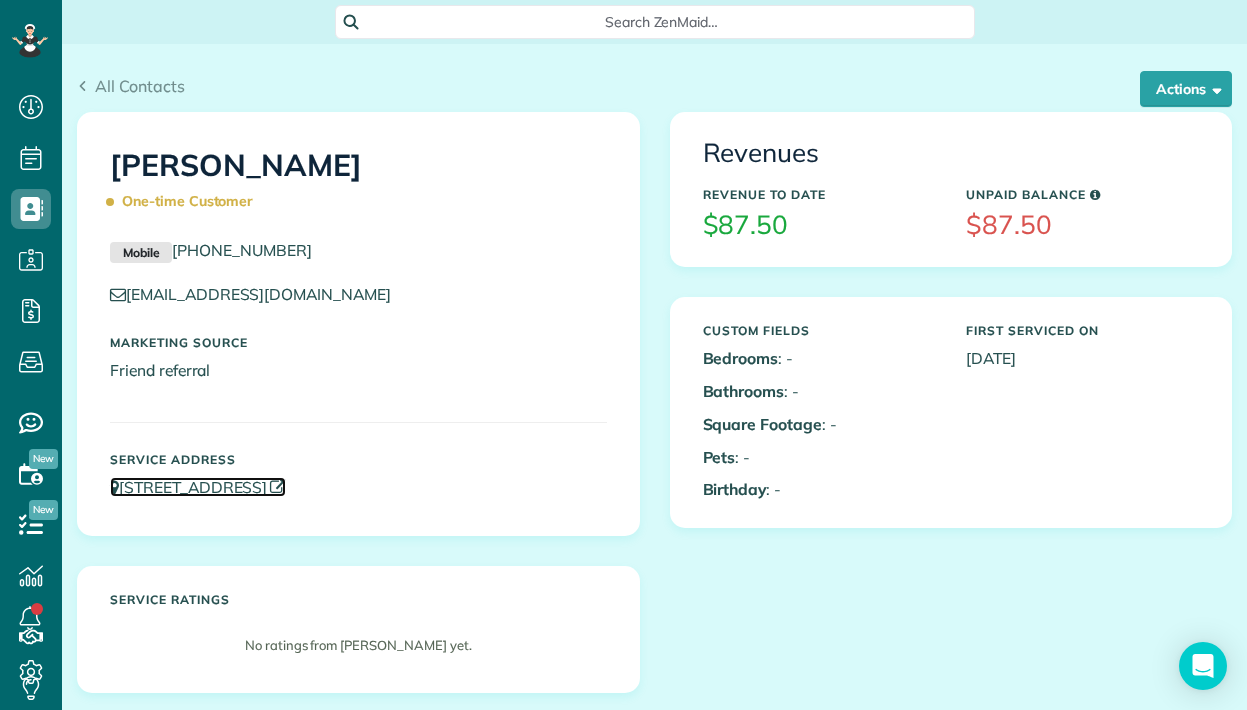 click on "[STREET_ADDRESS]" at bounding box center [198, 487] 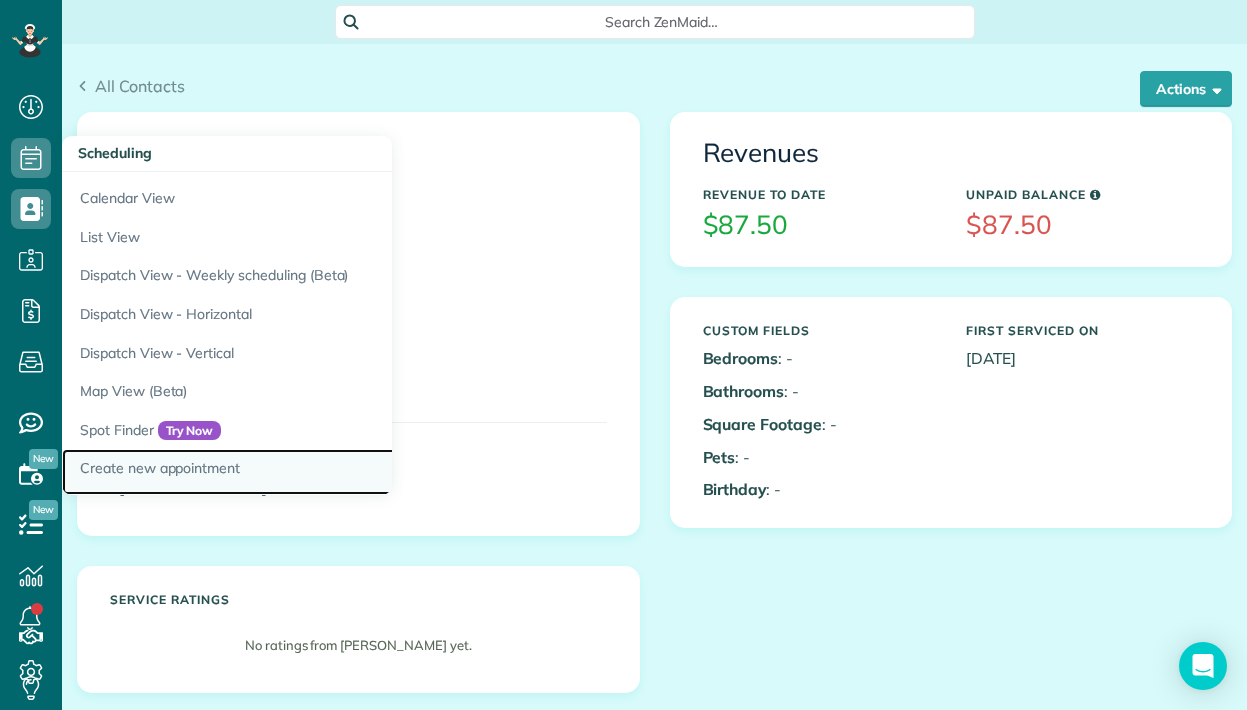 click on "Create new appointment" at bounding box center [312, 472] 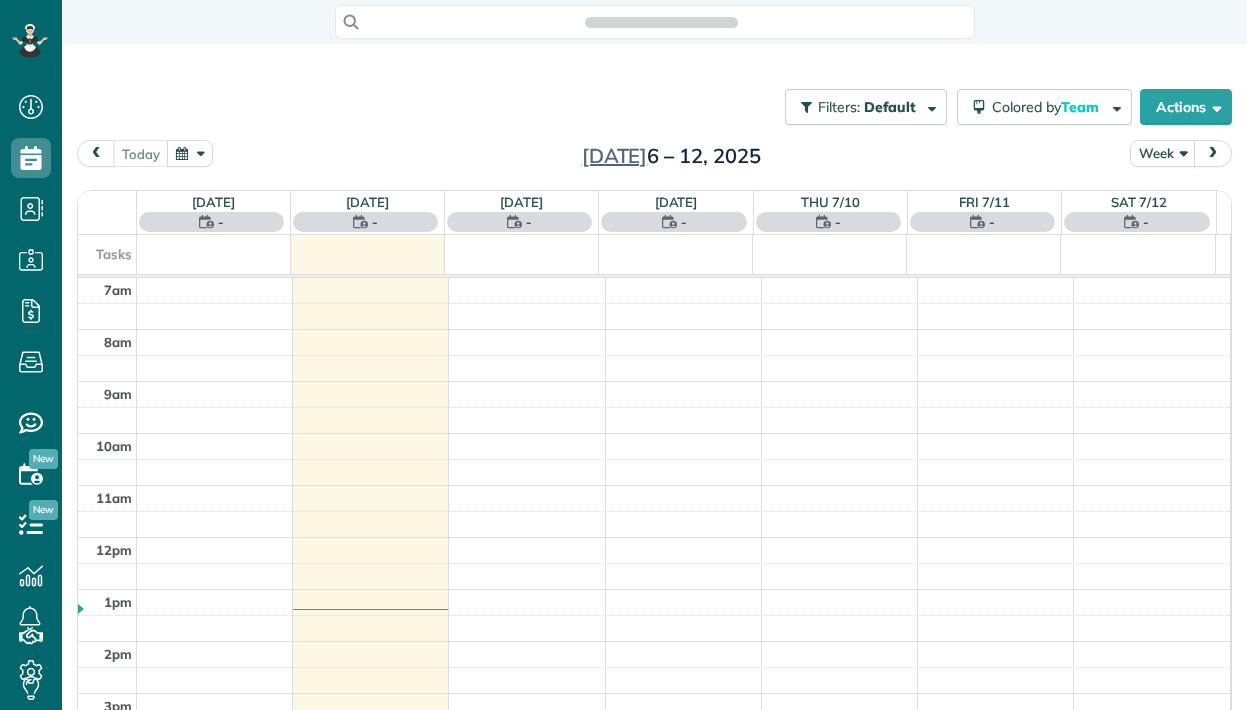 scroll, scrollTop: 0, scrollLeft: 0, axis: both 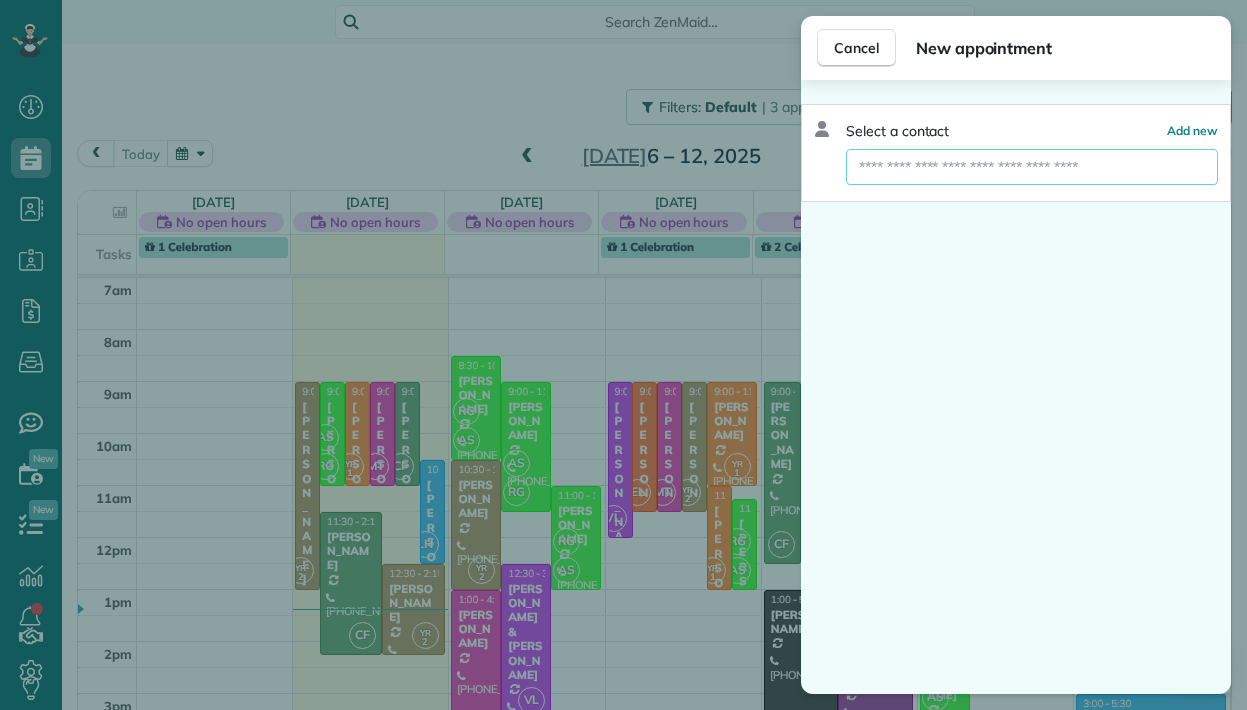 click at bounding box center [1032, 167] 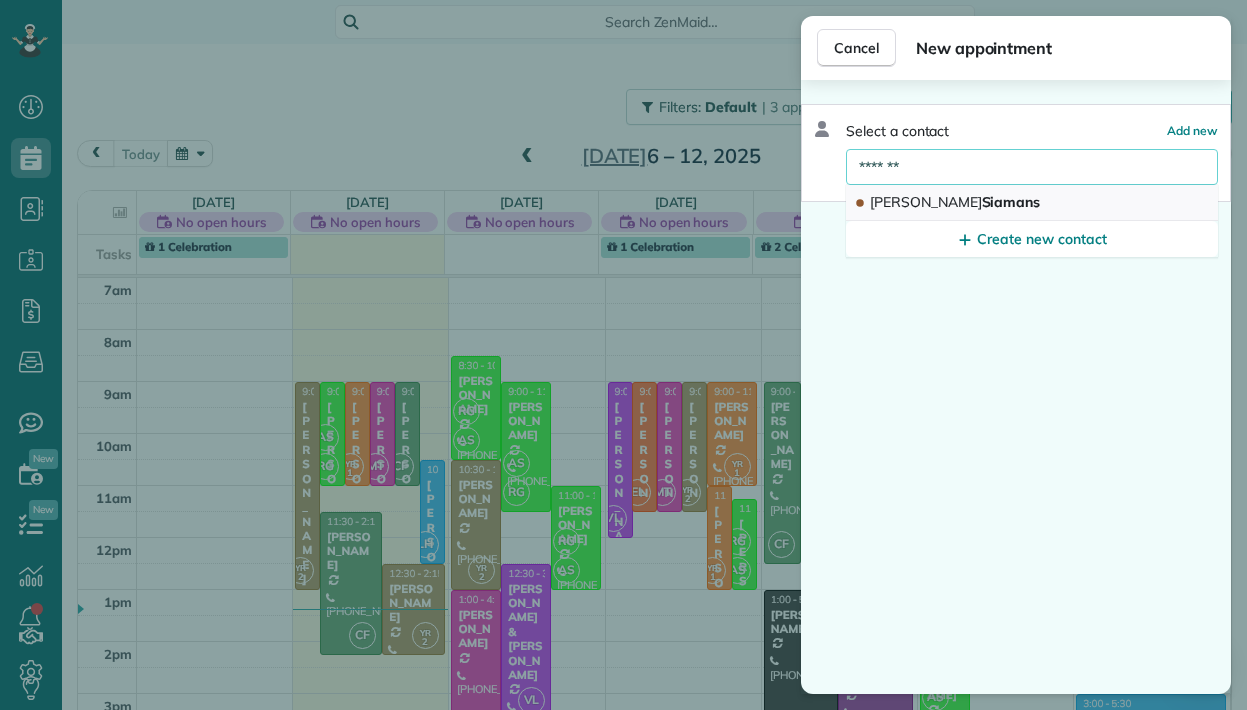 type on "*******" 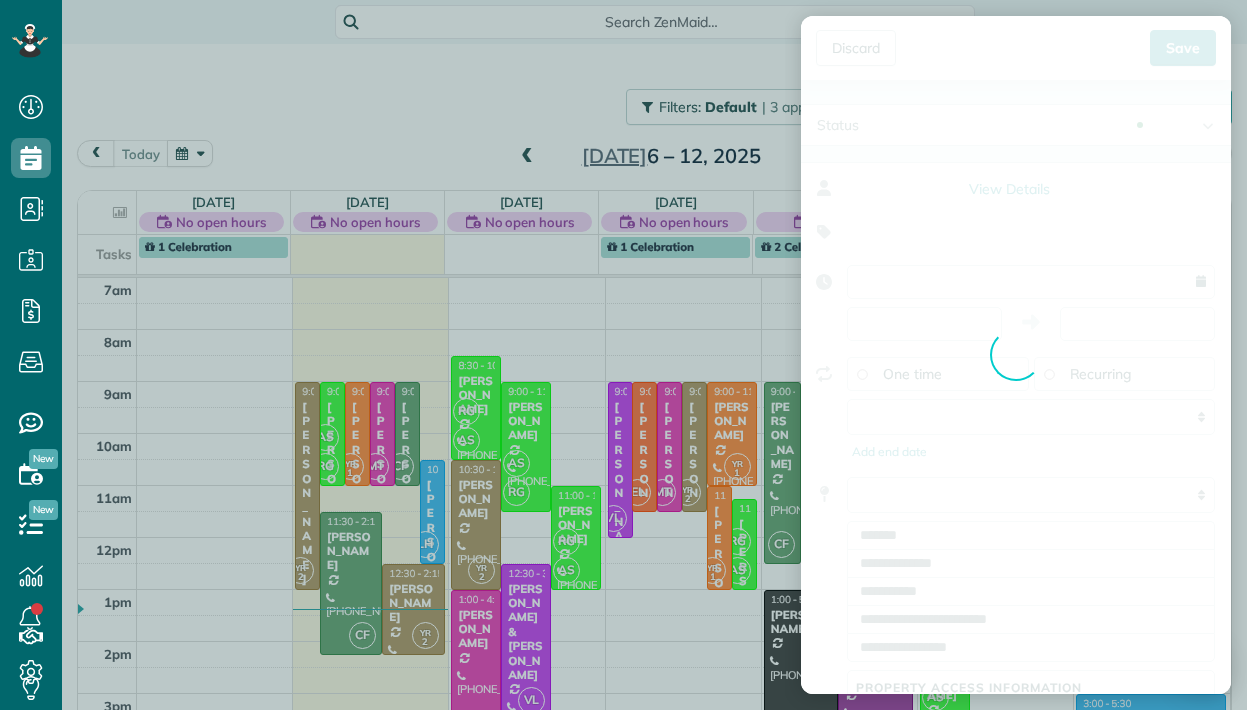 type on "**********" 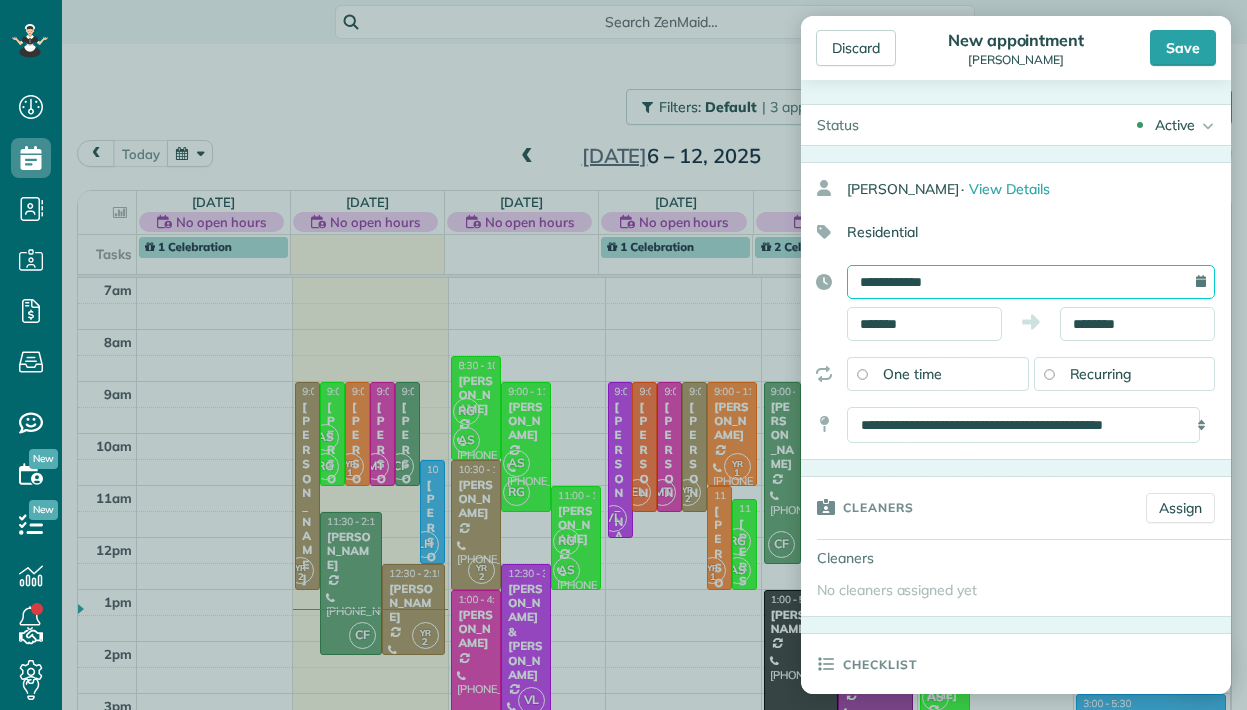 click on "**********" at bounding box center [1031, 282] 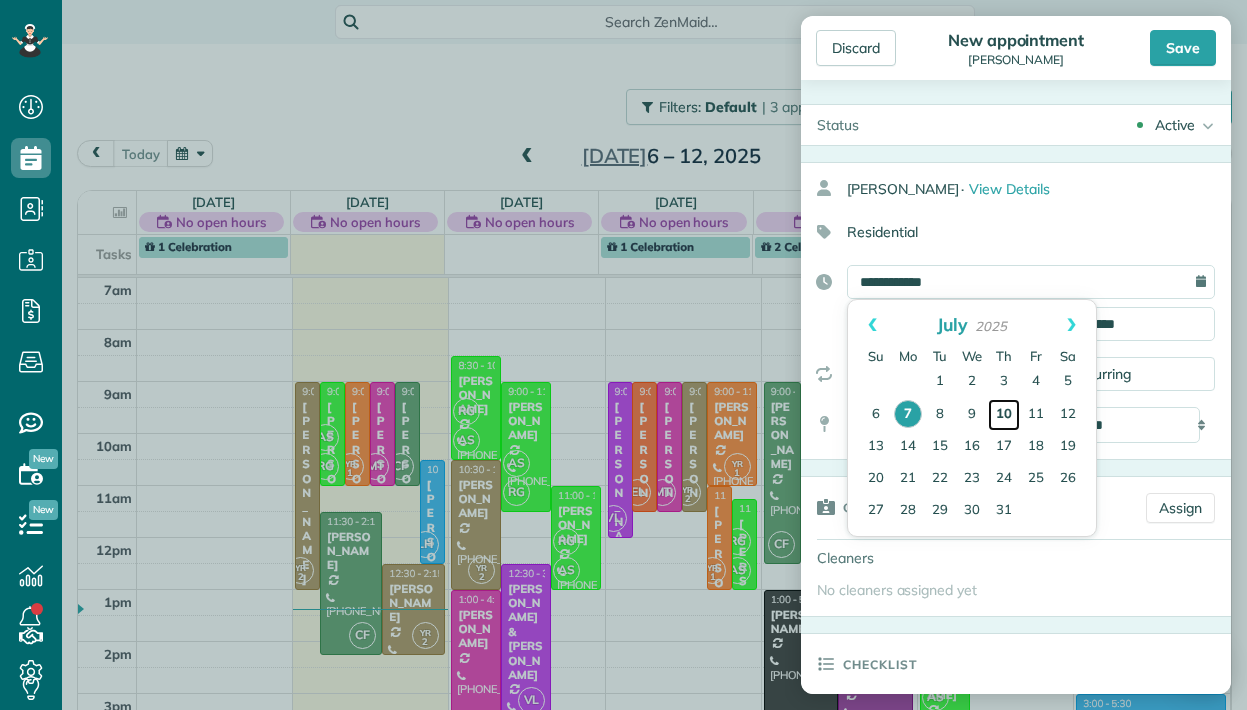 click on "10" at bounding box center [1004, 415] 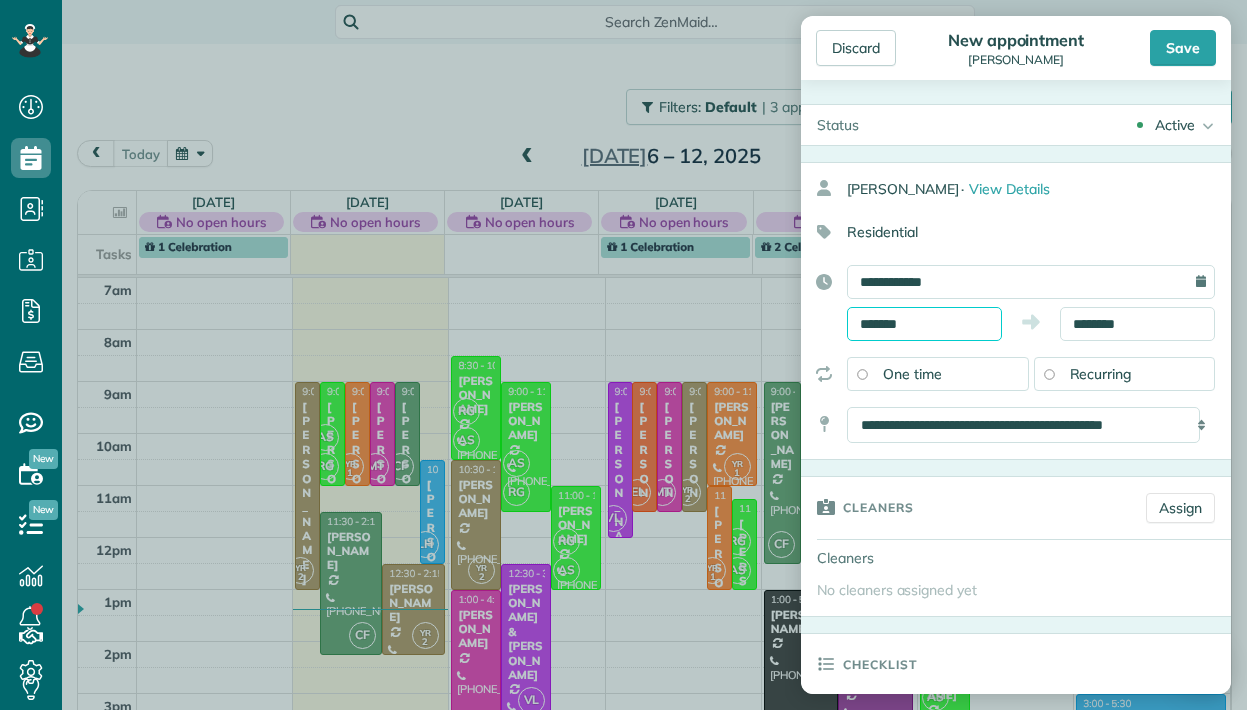 click on "*******" at bounding box center (924, 324) 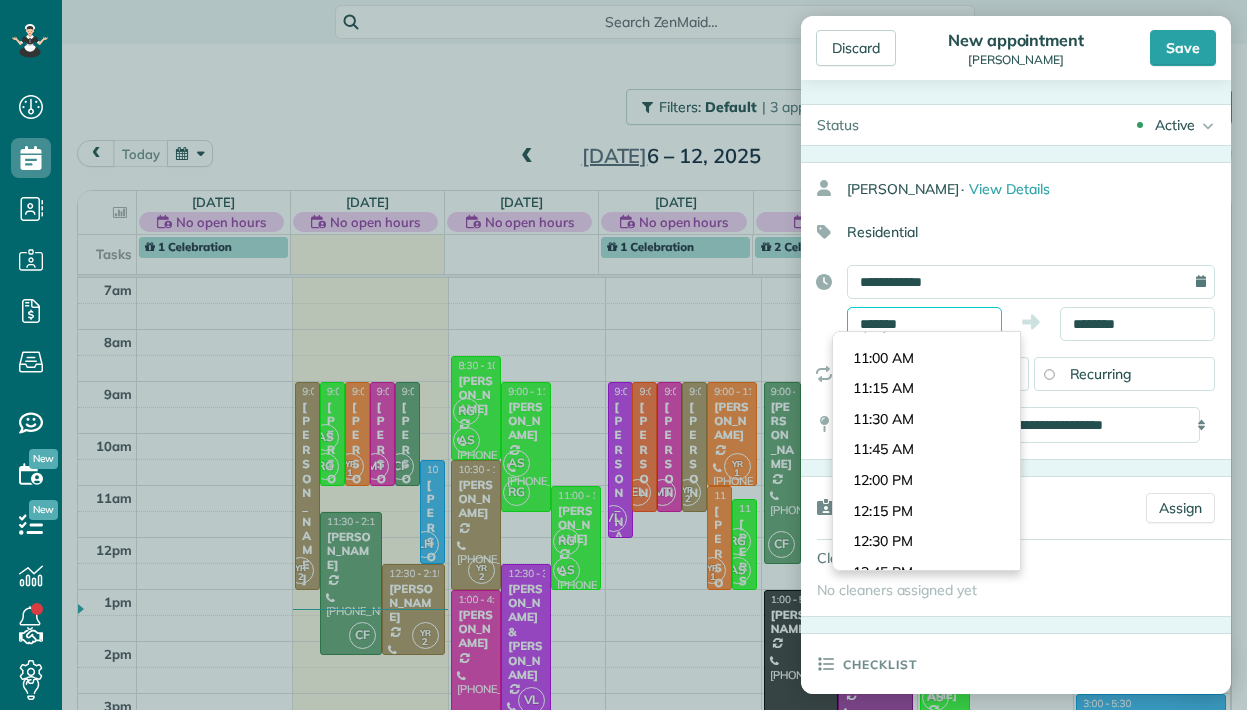 scroll, scrollTop: 1318, scrollLeft: 0, axis: vertical 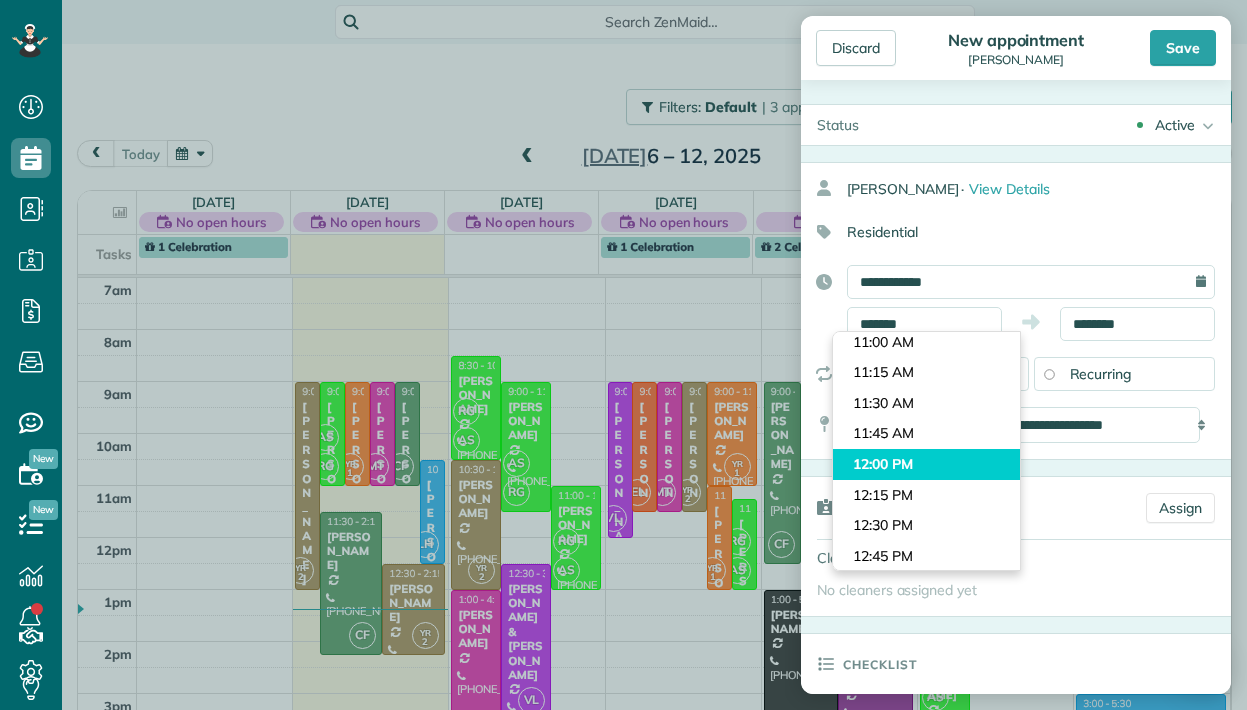 type on "********" 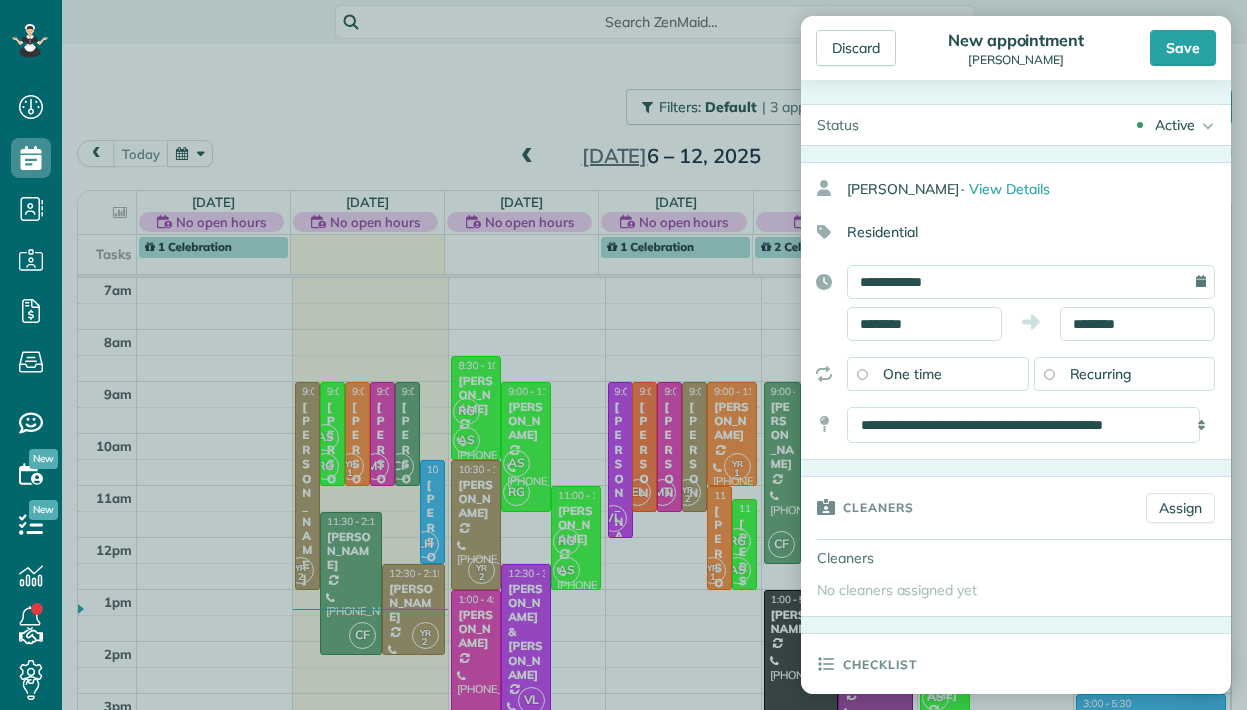 click on "Dashboard
Scheduling
Calendar View
List View
Dispatch View - Weekly scheduling (Beta)" at bounding box center (623, 355) 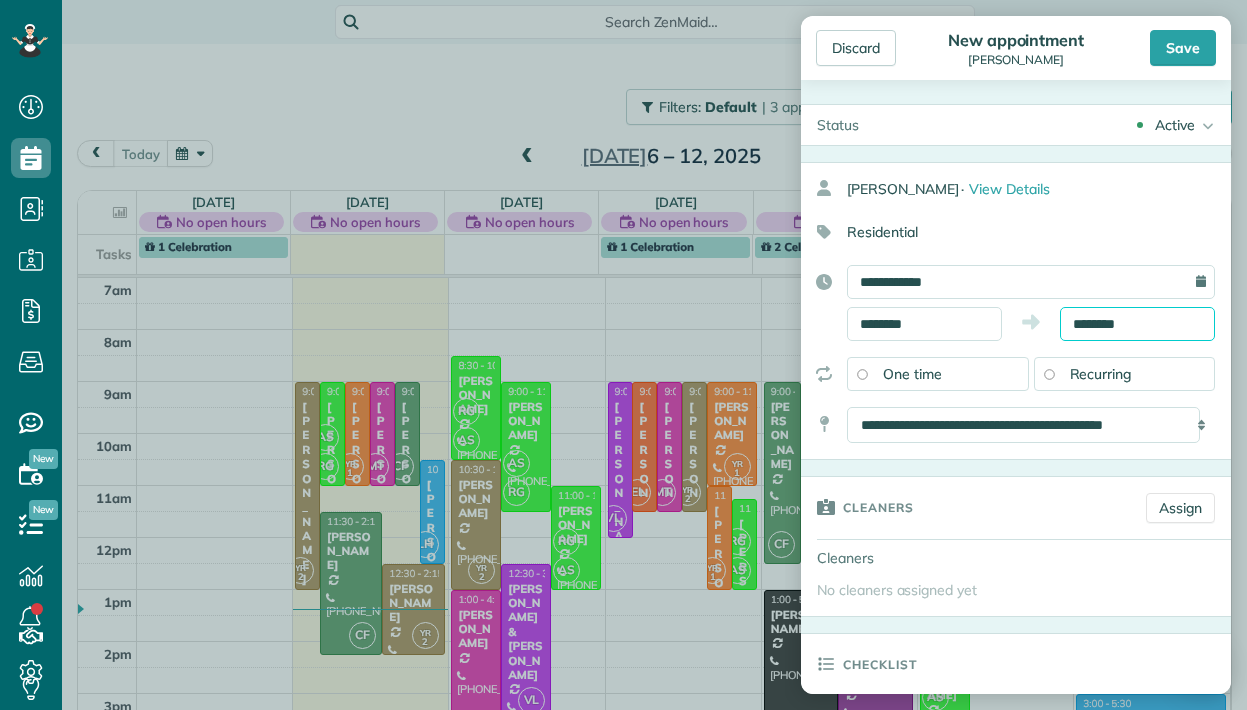 click on "********" at bounding box center [1137, 324] 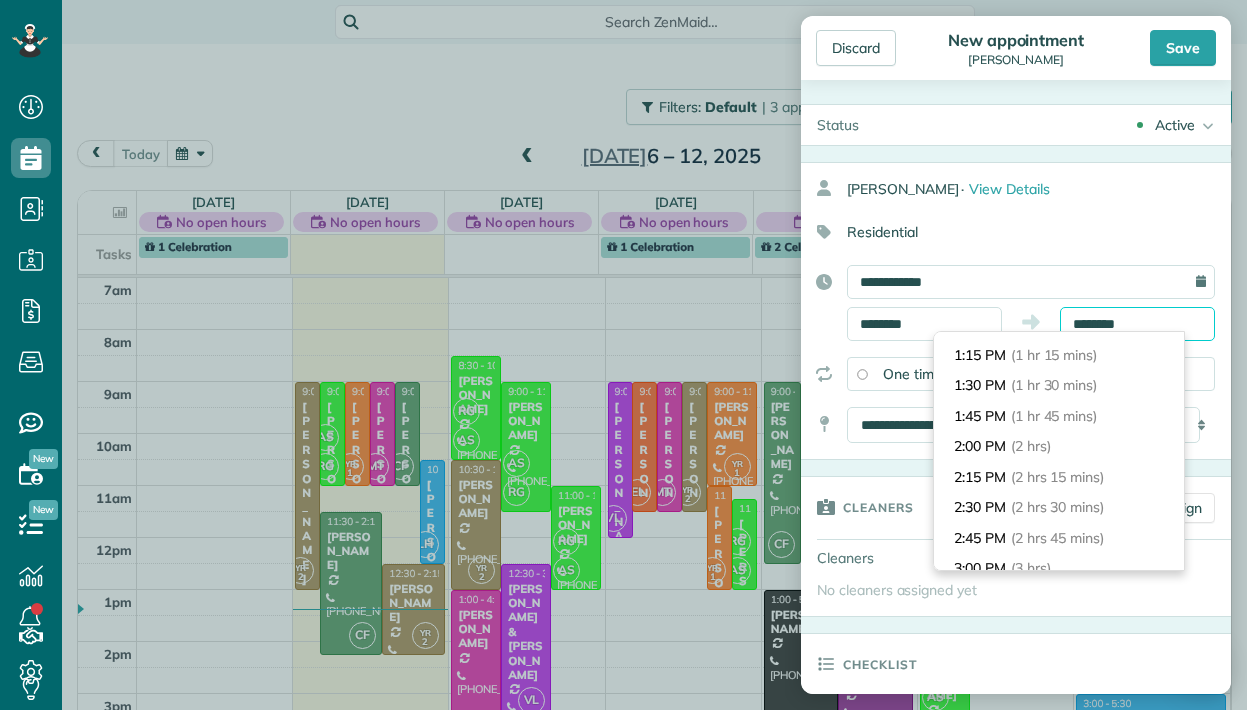 scroll, scrollTop: 196, scrollLeft: 0, axis: vertical 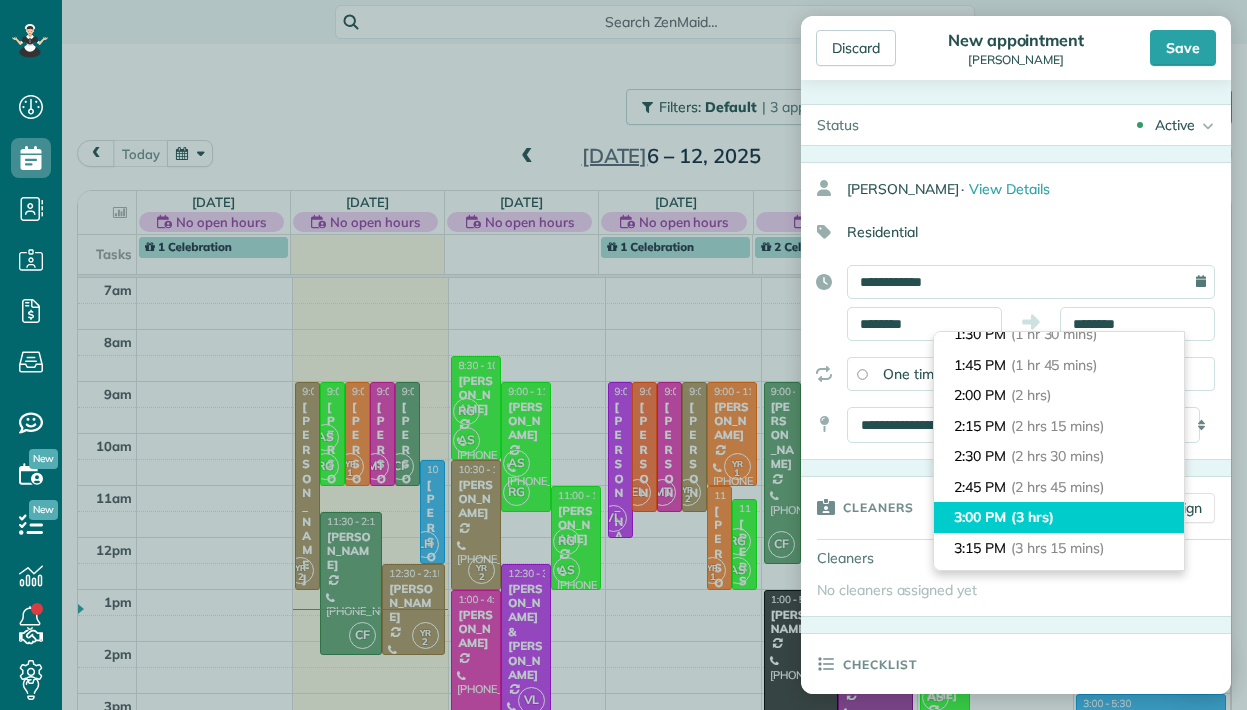 type on "*******" 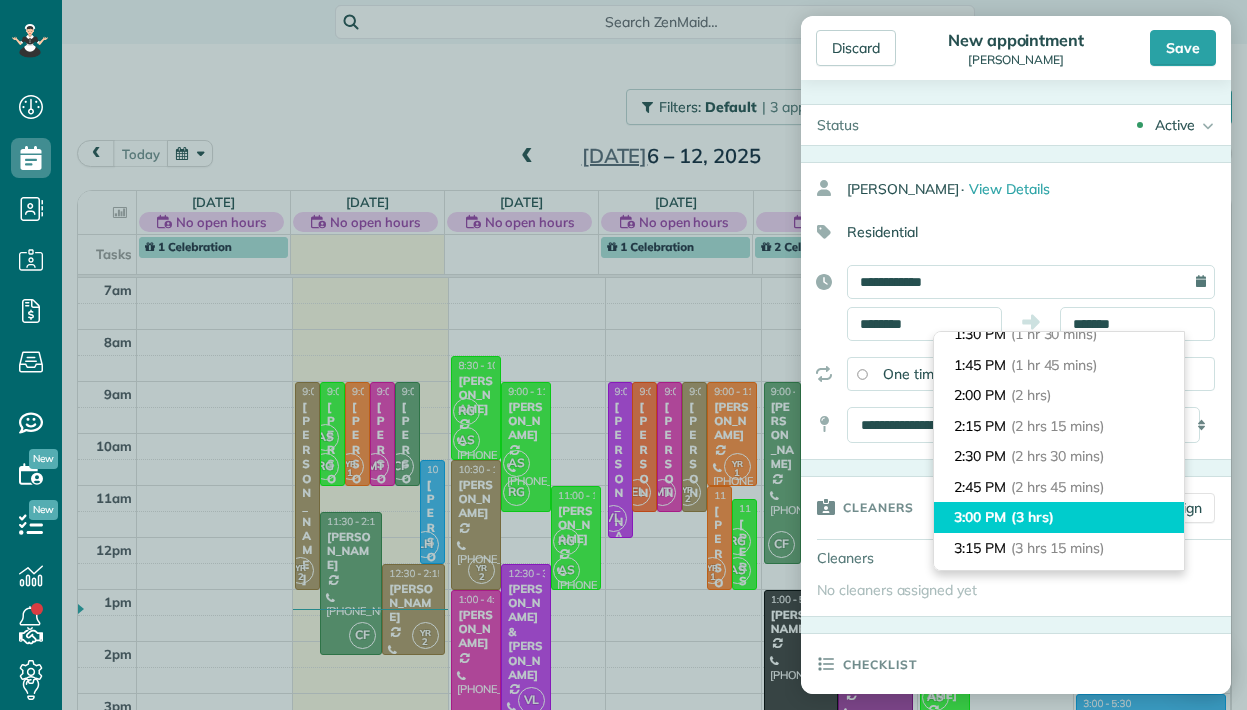 click on "(3 hrs)" at bounding box center (1032, 517) 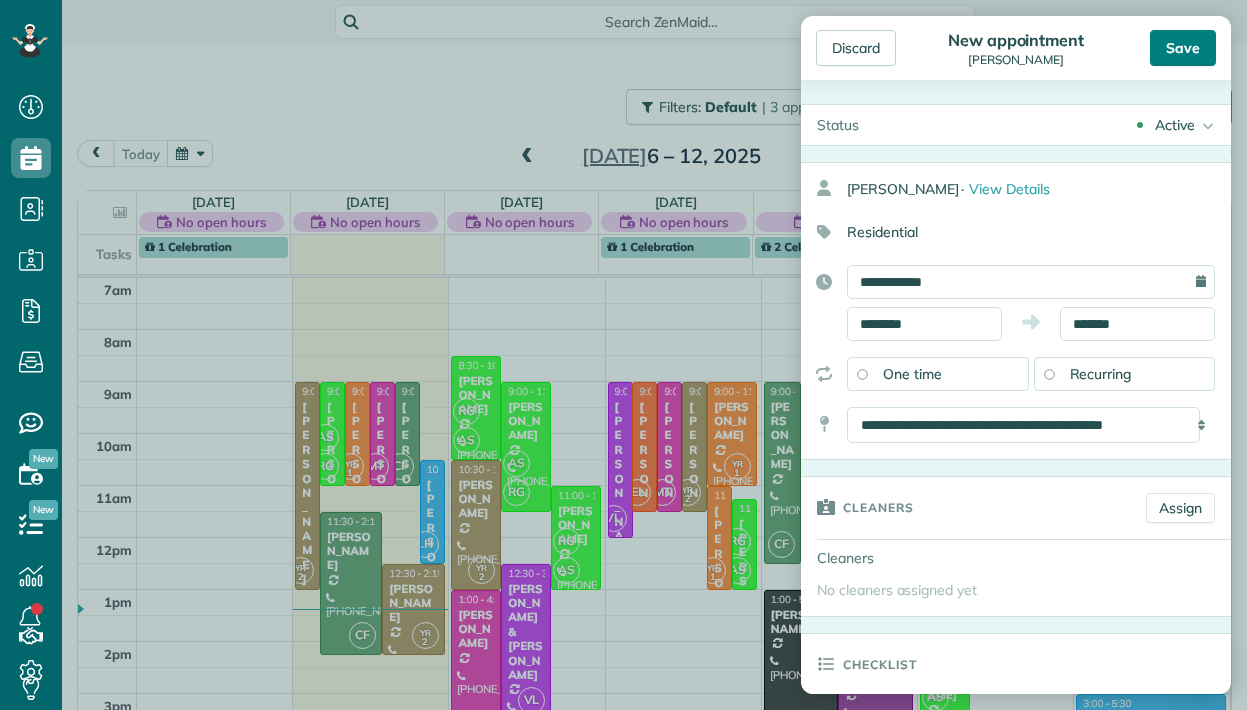 click on "Save" at bounding box center [1183, 48] 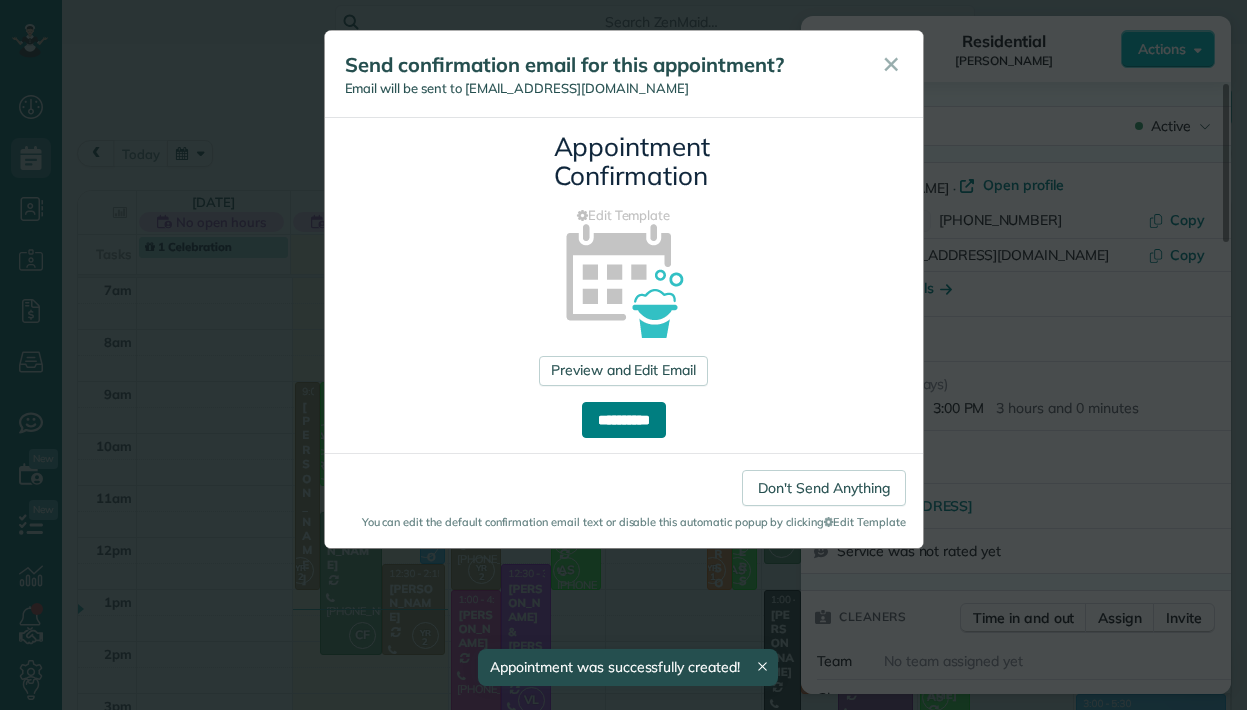 click on "**********" at bounding box center (624, 420) 